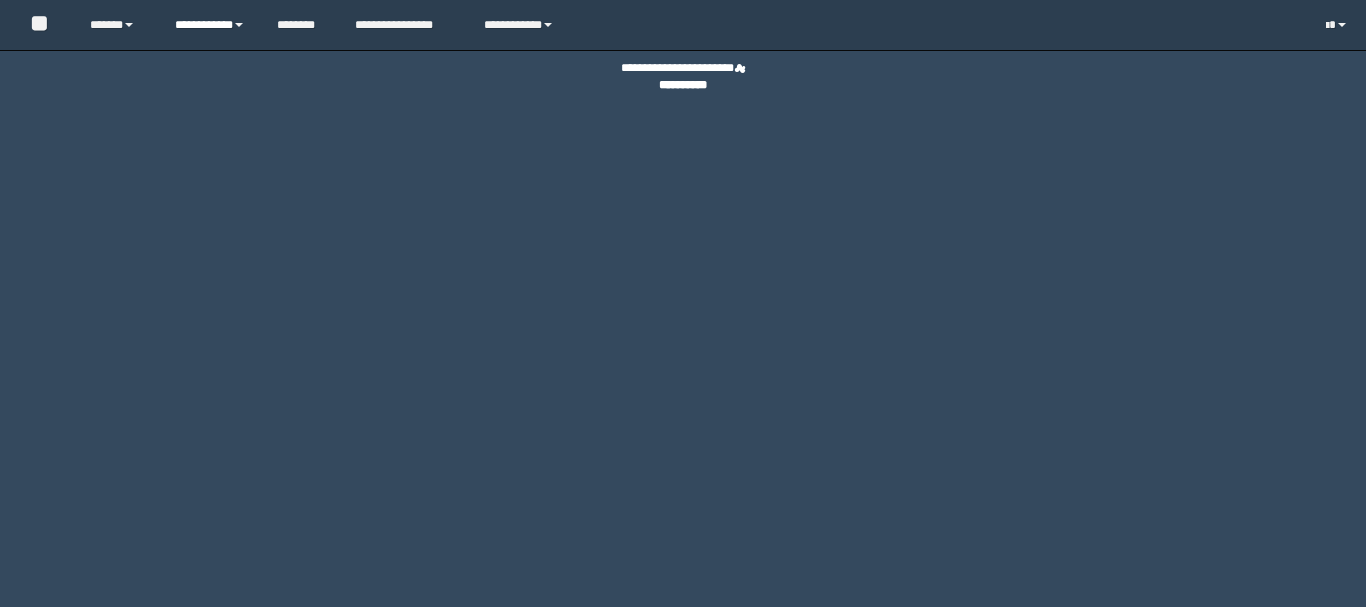 scroll, scrollTop: 0, scrollLeft: 0, axis: both 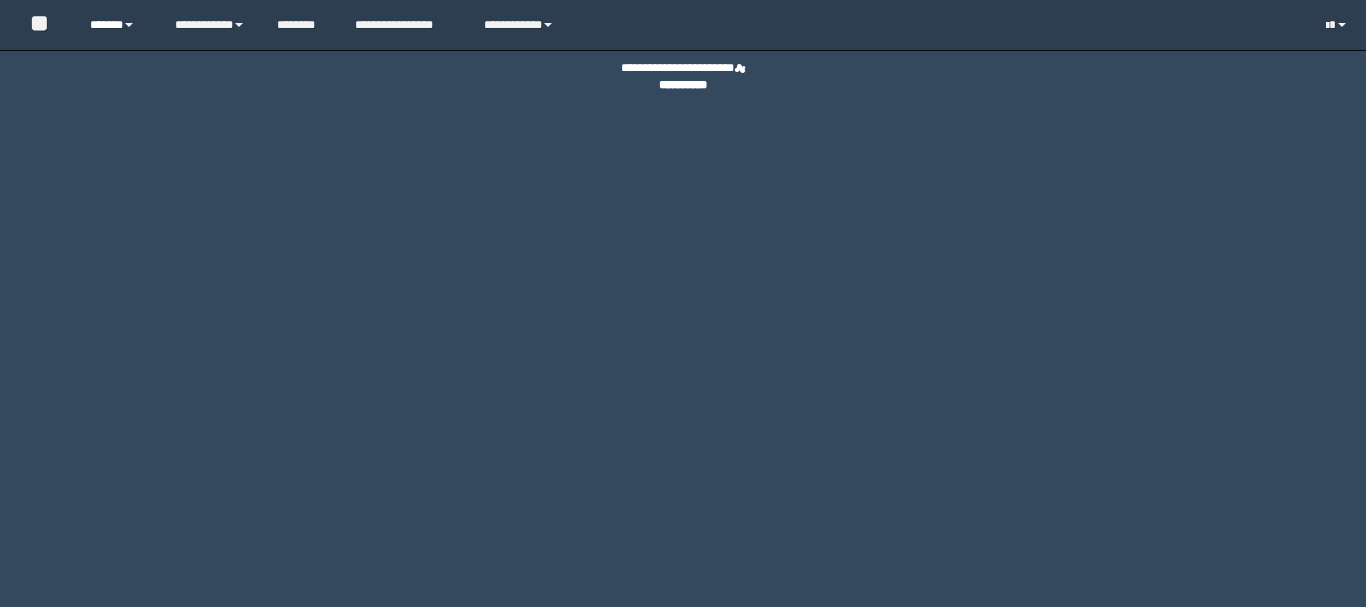 click on "******" at bounding box center (117, 25) 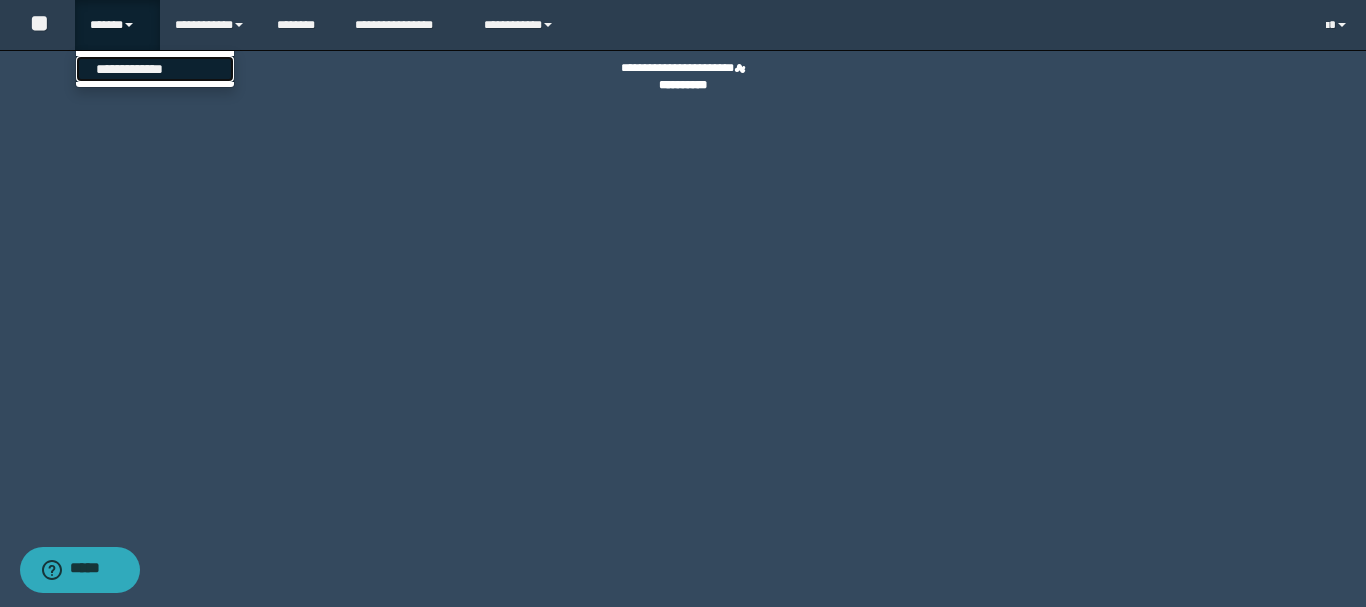 click on "**********" at bounding box center (155, 69) 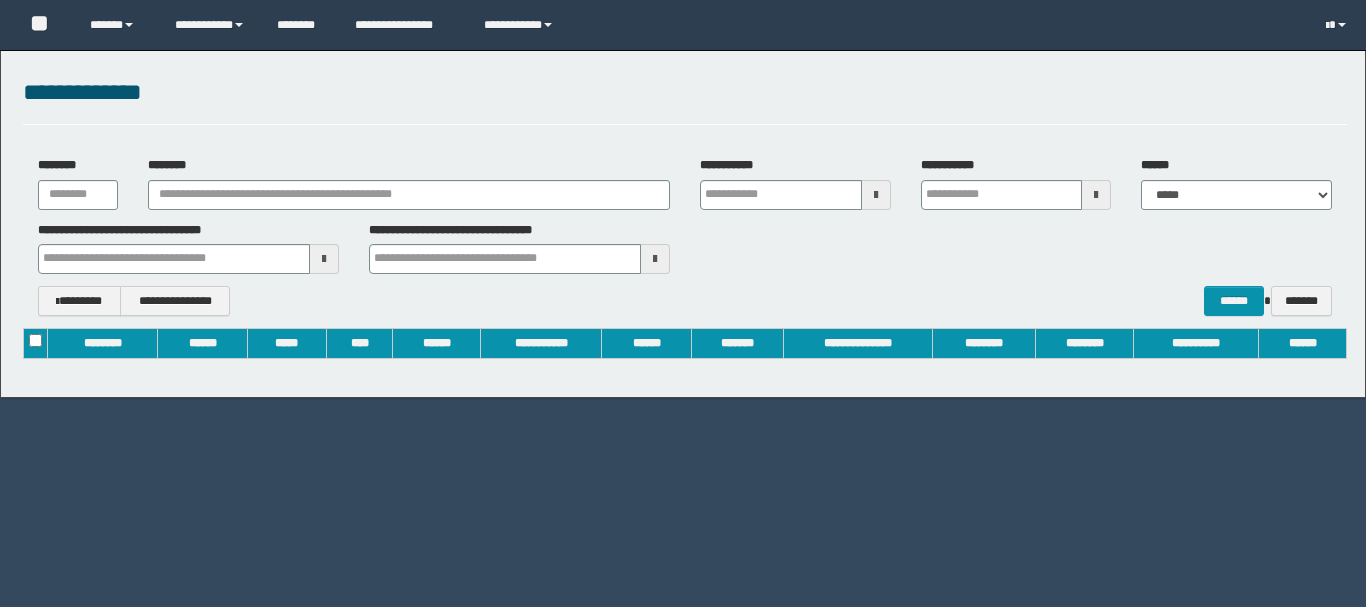 scroll, scrollTop: 0, scrollLeft: 0, axis: both 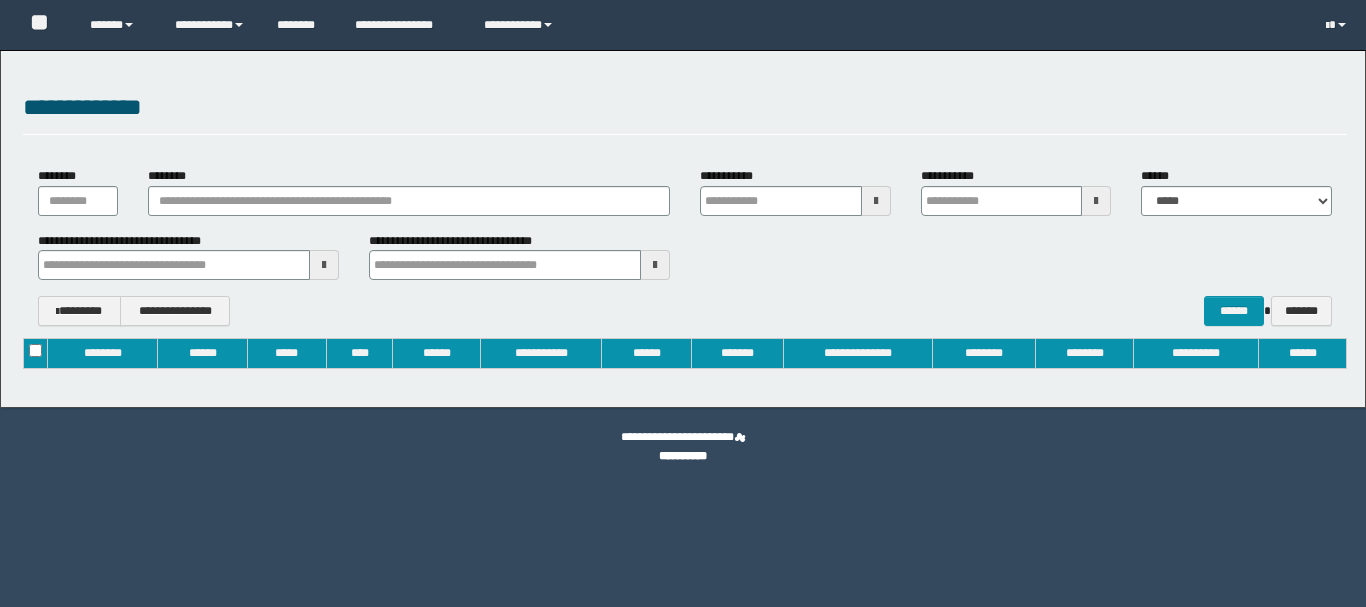 type on "**********" 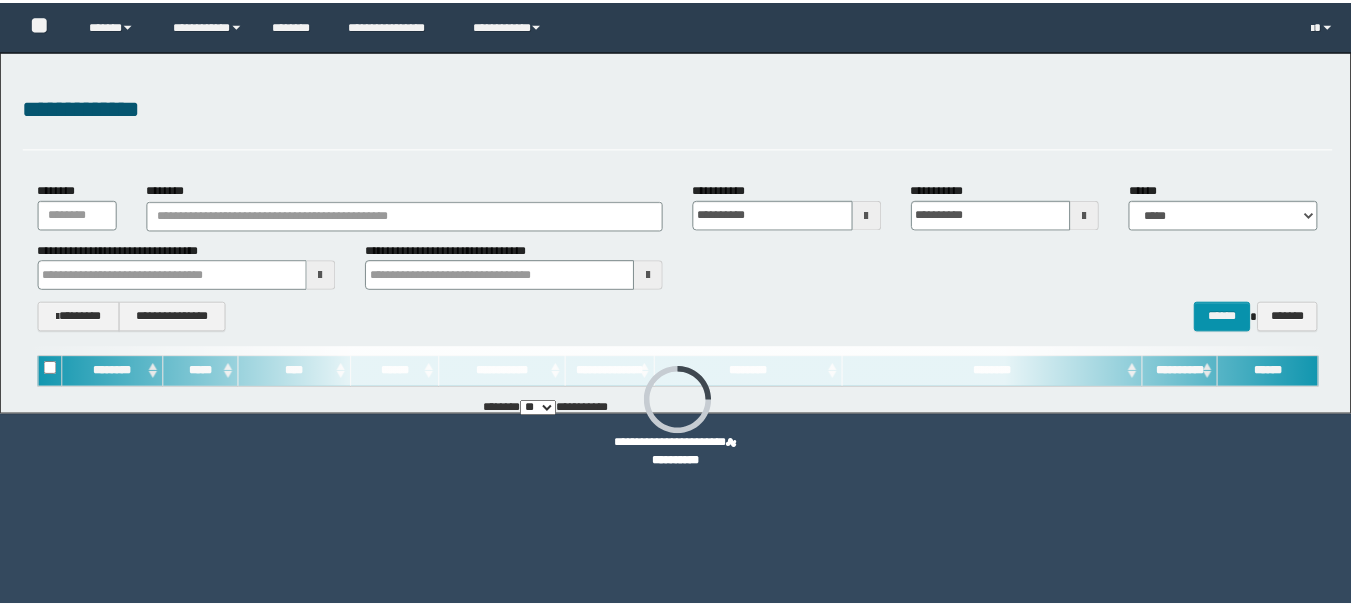 scroll, scrollTop: 0, scrollLeft: 0, axis: both 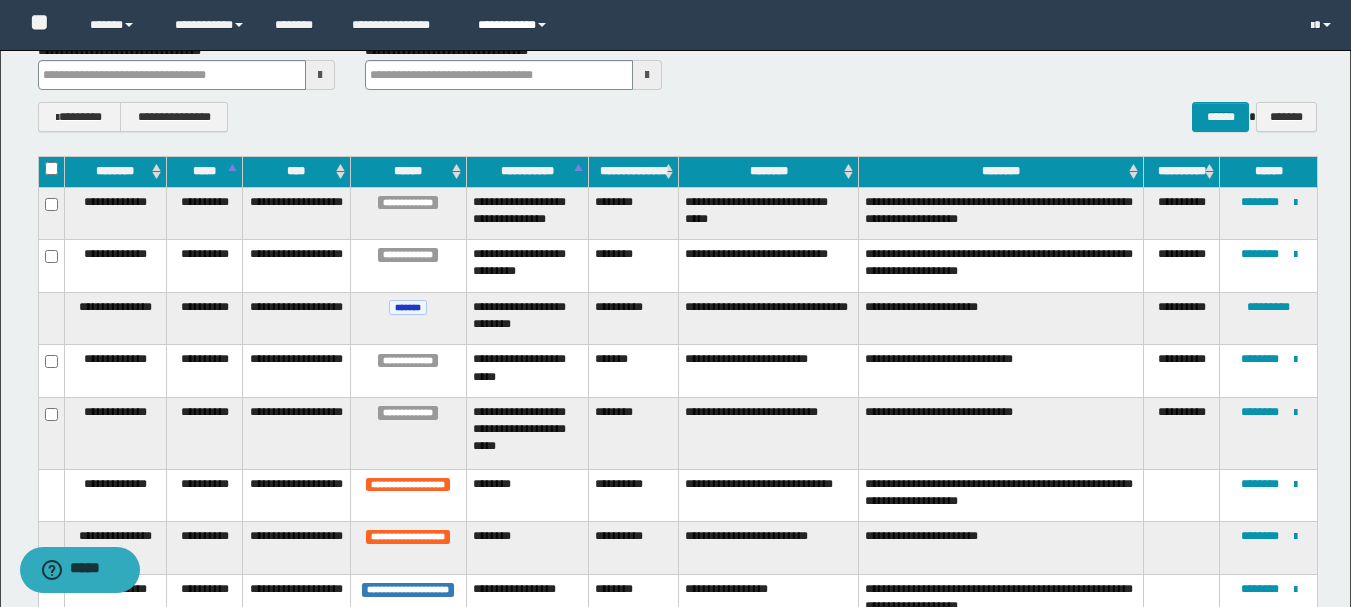 type 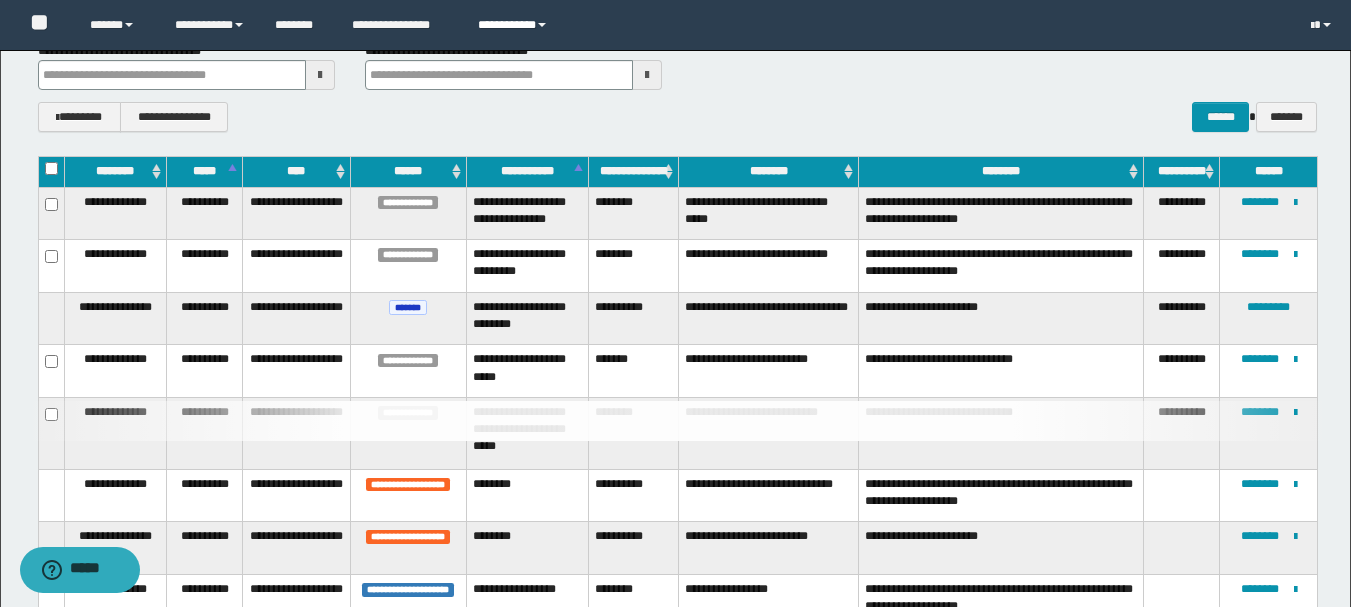 type 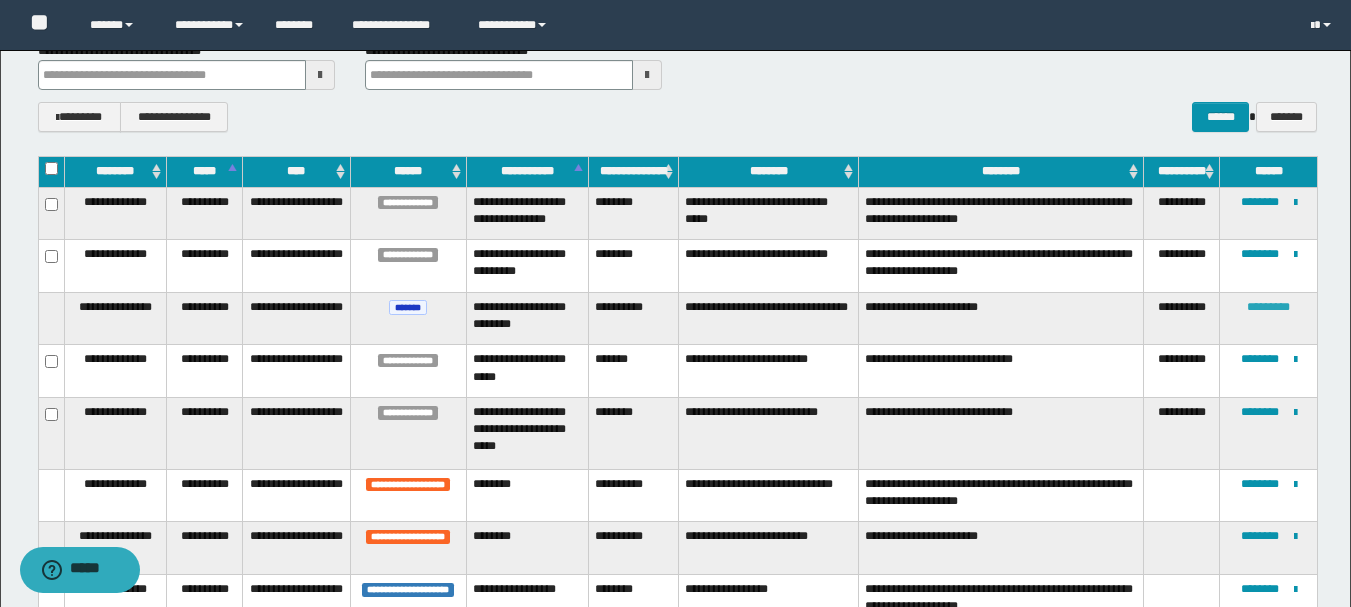 click on "*********" at bounding box center (1268, 307) 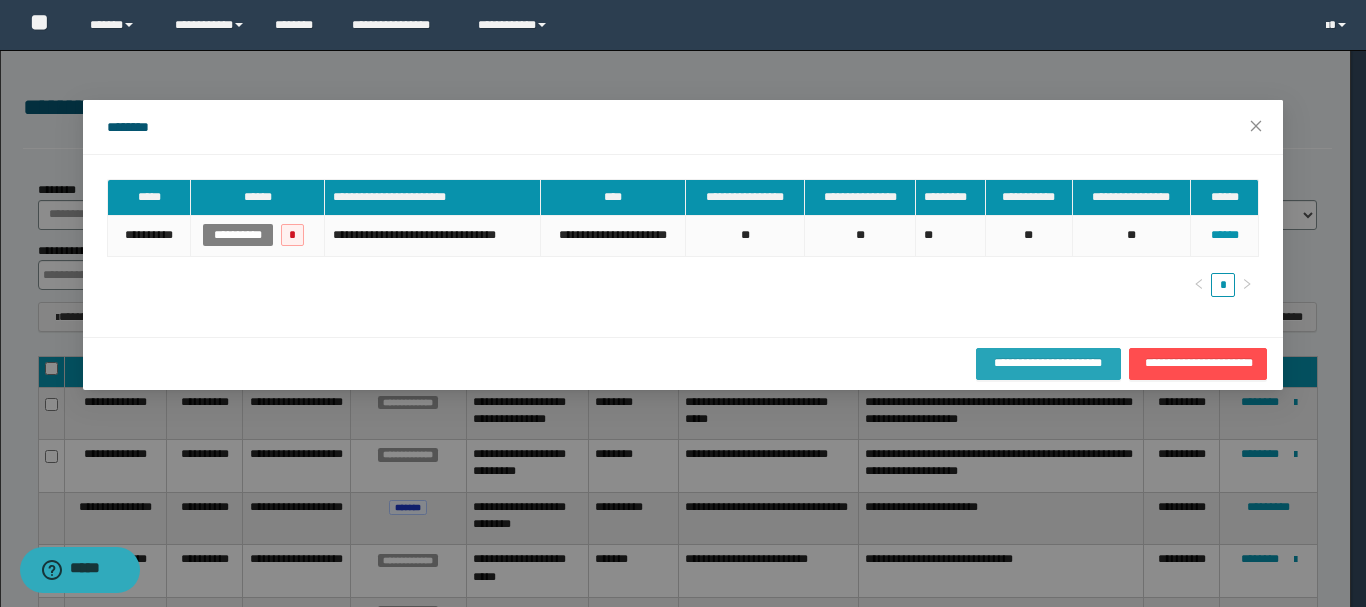 click on "**********" at bounding box center [1048, 363] 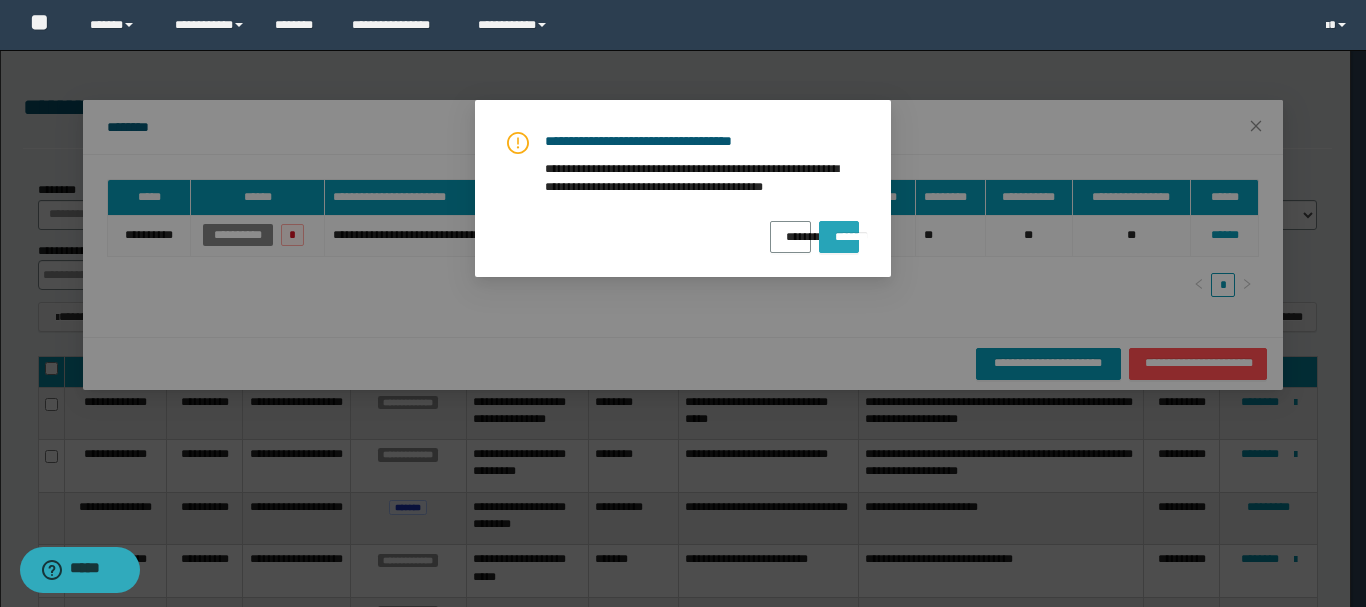 click on "*******" at bounding box center [839, 237] 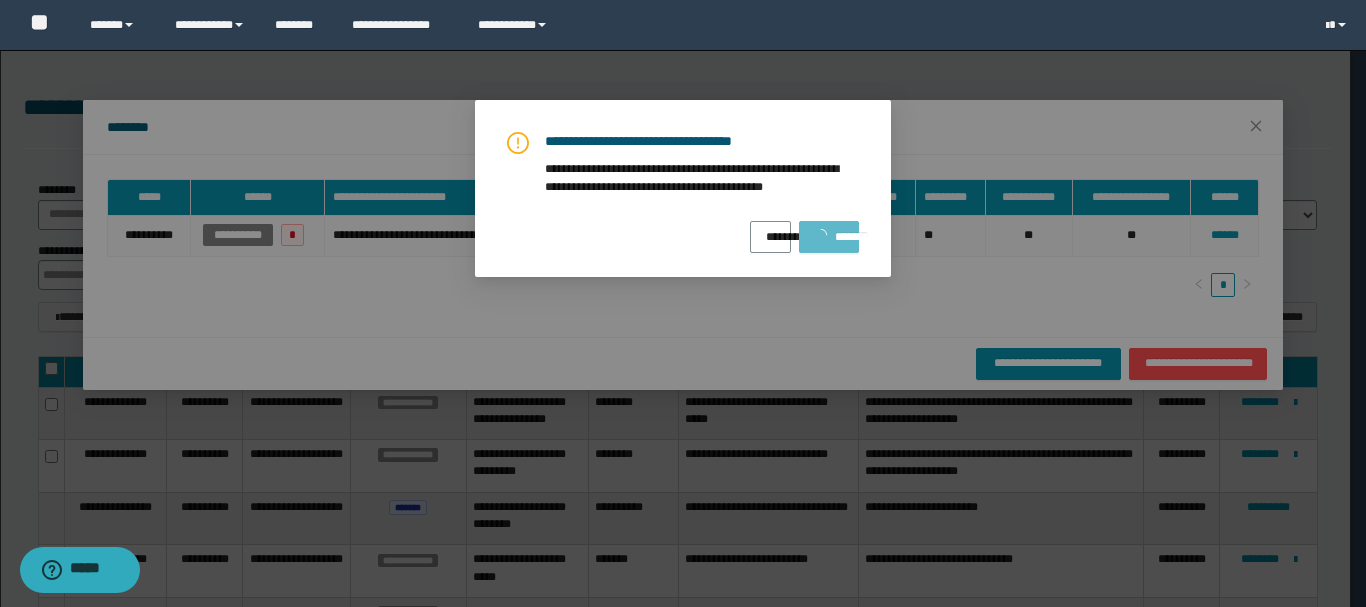 type 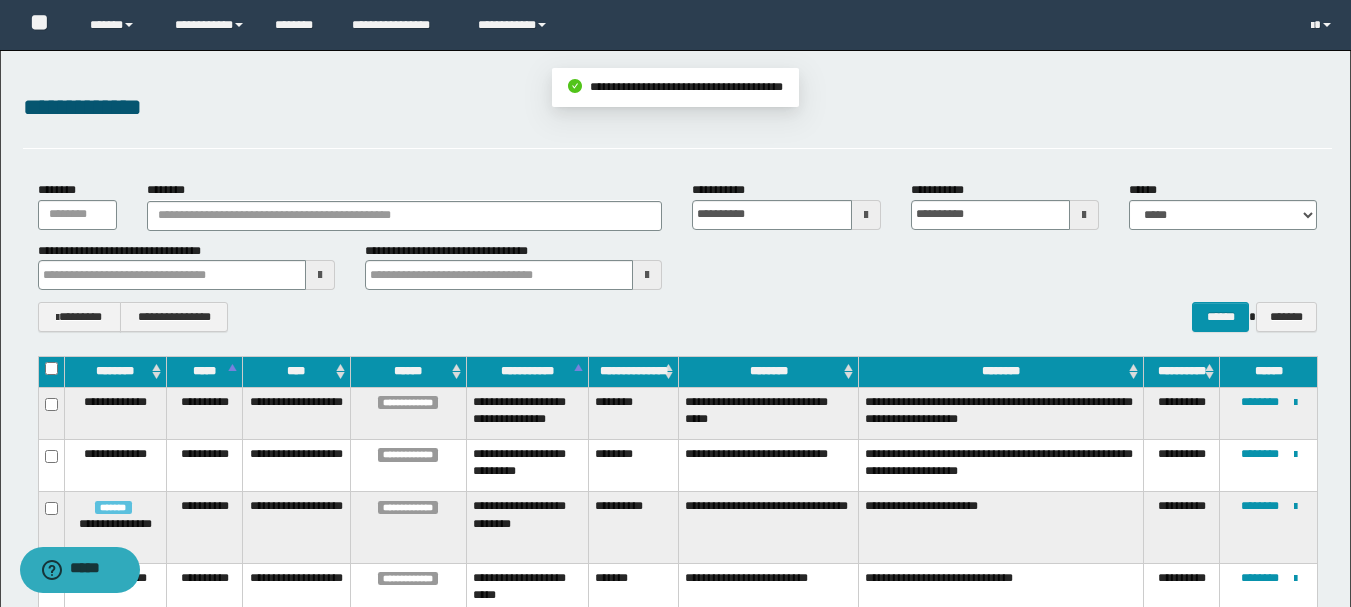type 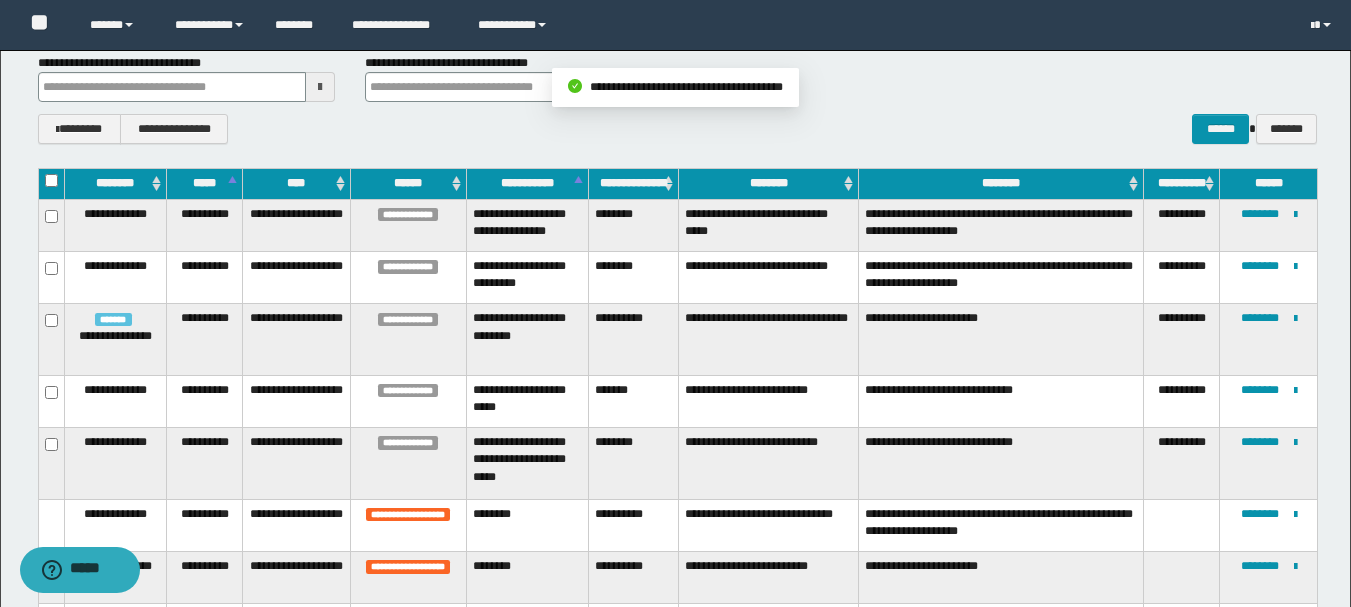 scroll, scrollTop: 200, scrollLeft: 0, axis: vertical 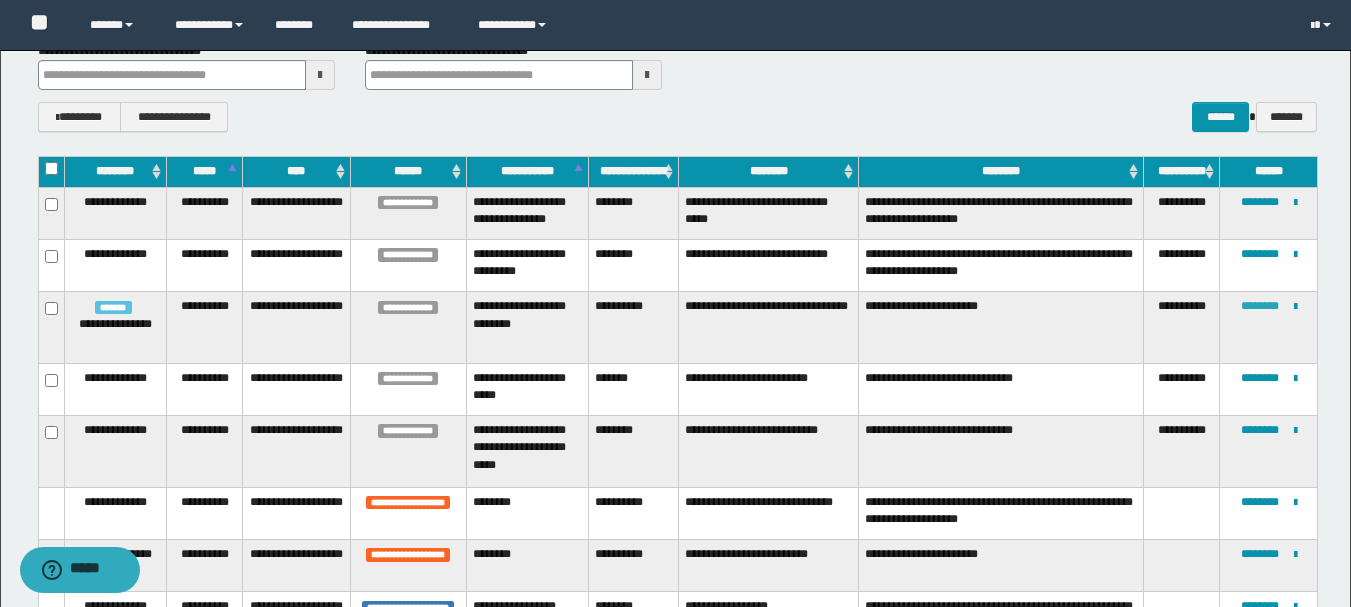click on "********" at bounding box center [1260, 306] 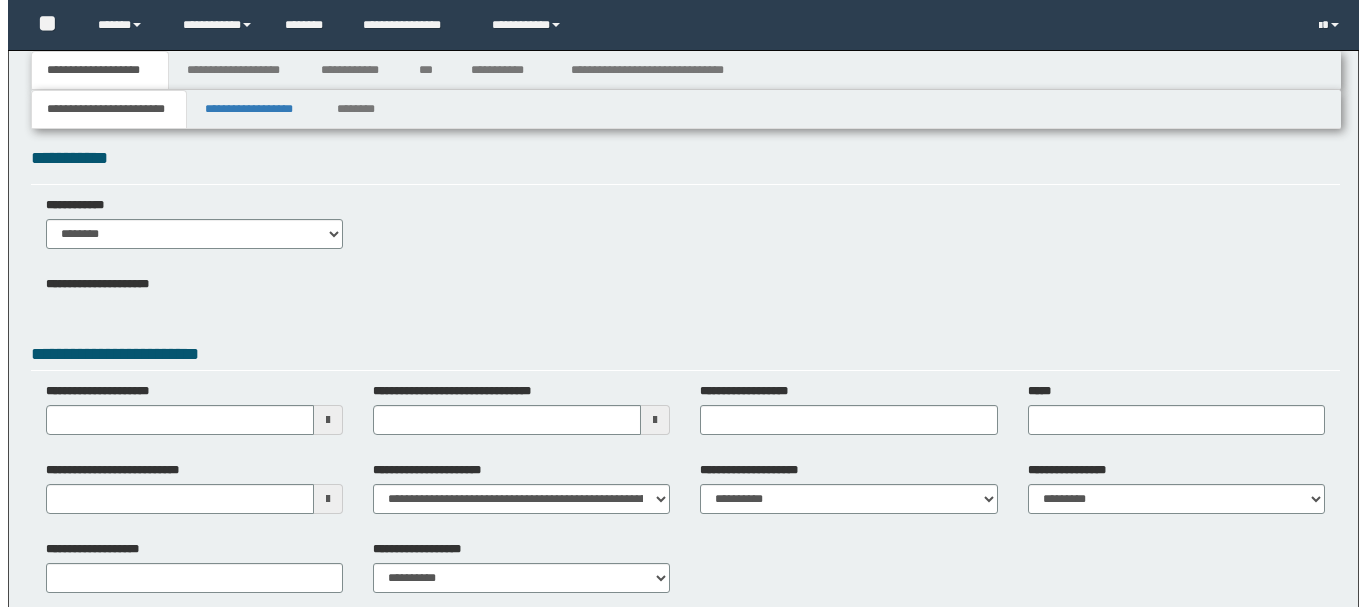 scroll, scrollTop: 0, scrollLeft: 0, axis: both 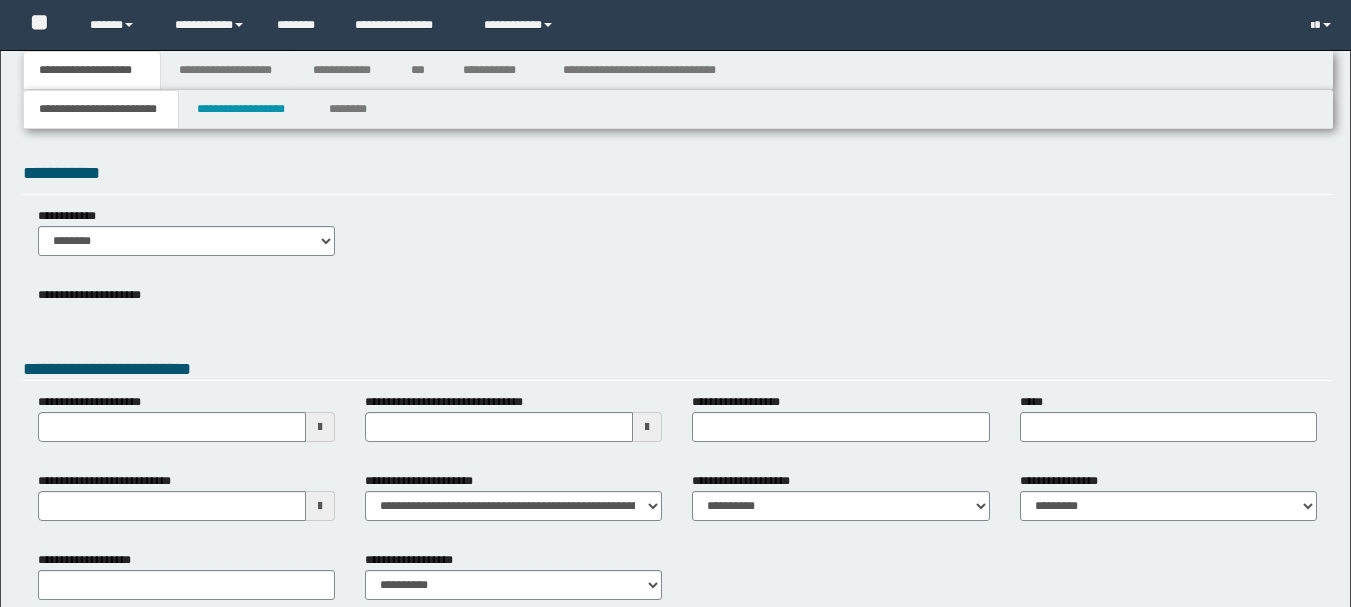 type 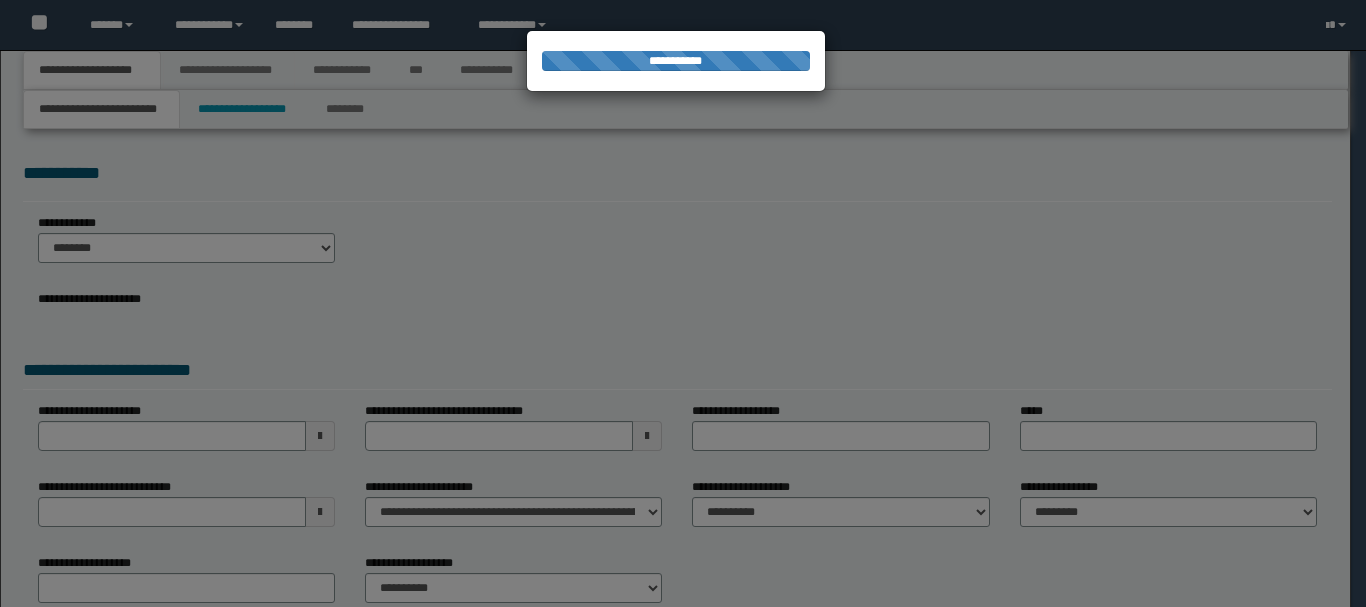 scroll, scrollTop: 0, scrollLeft: 0, axis: both 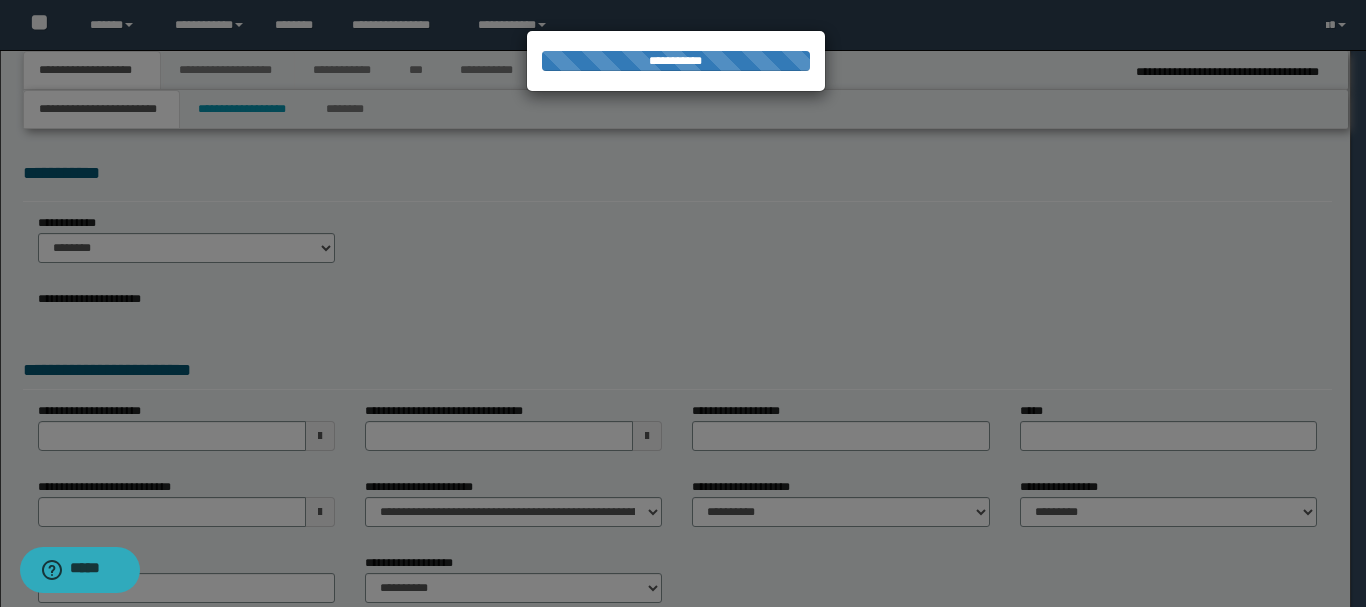 type on "**********" 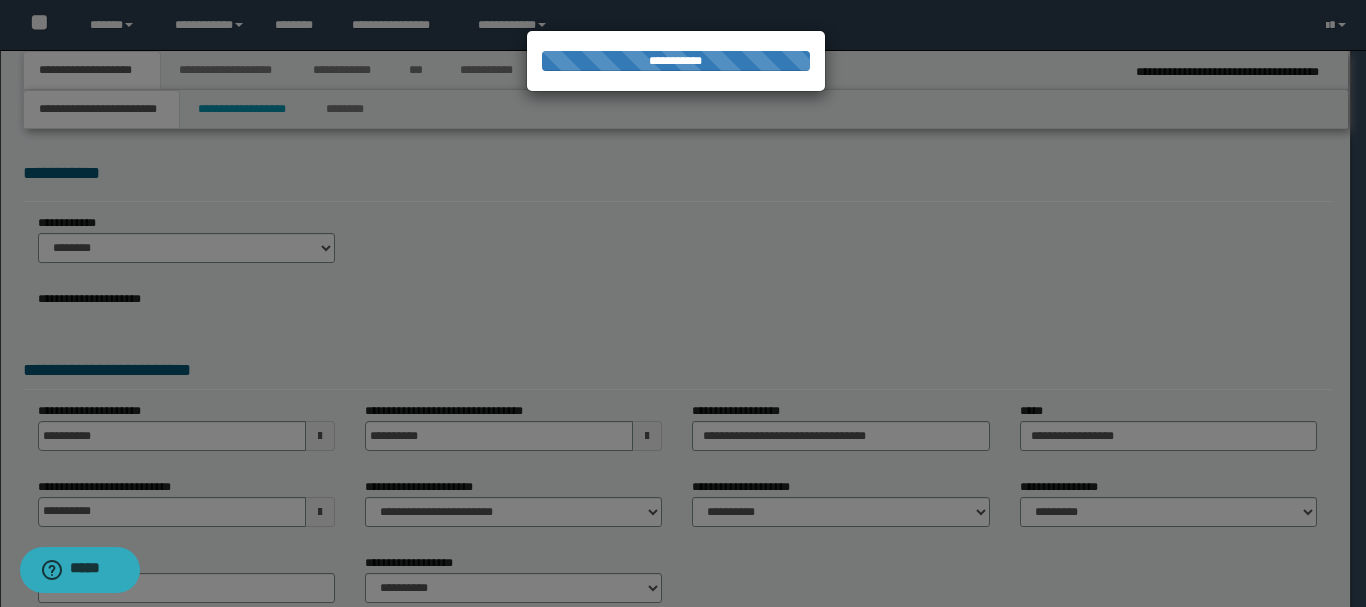 select on "*" 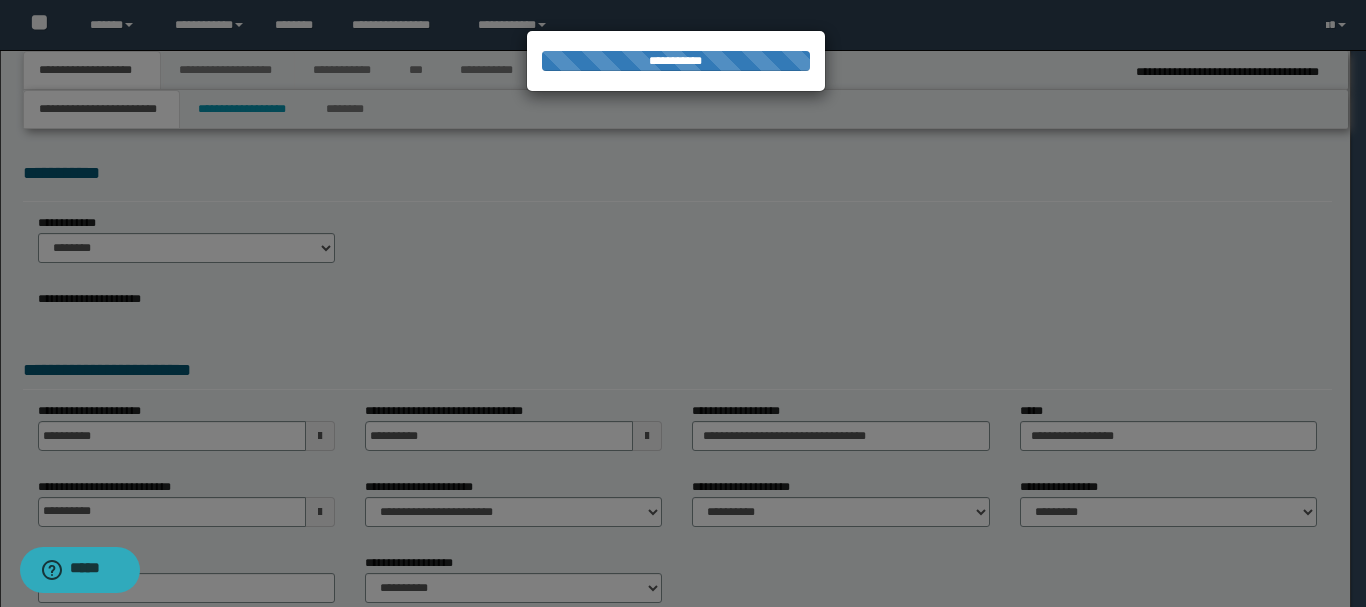 select on "*" 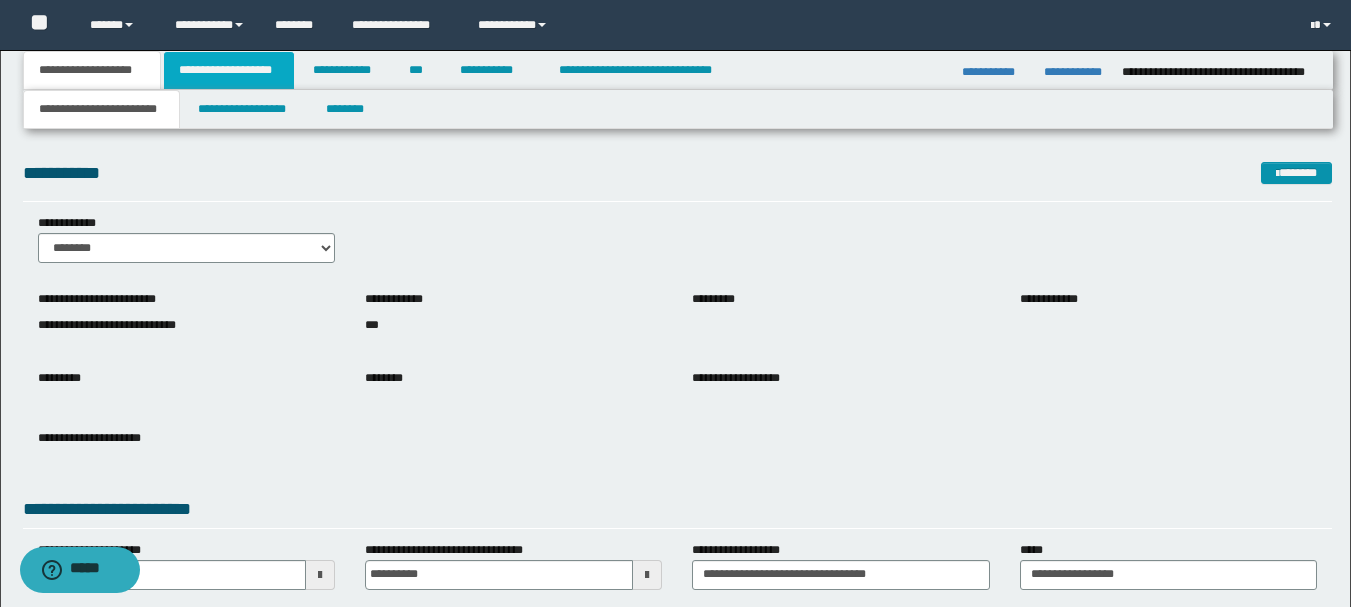 click on "**********" at bounding box center (229, 70) 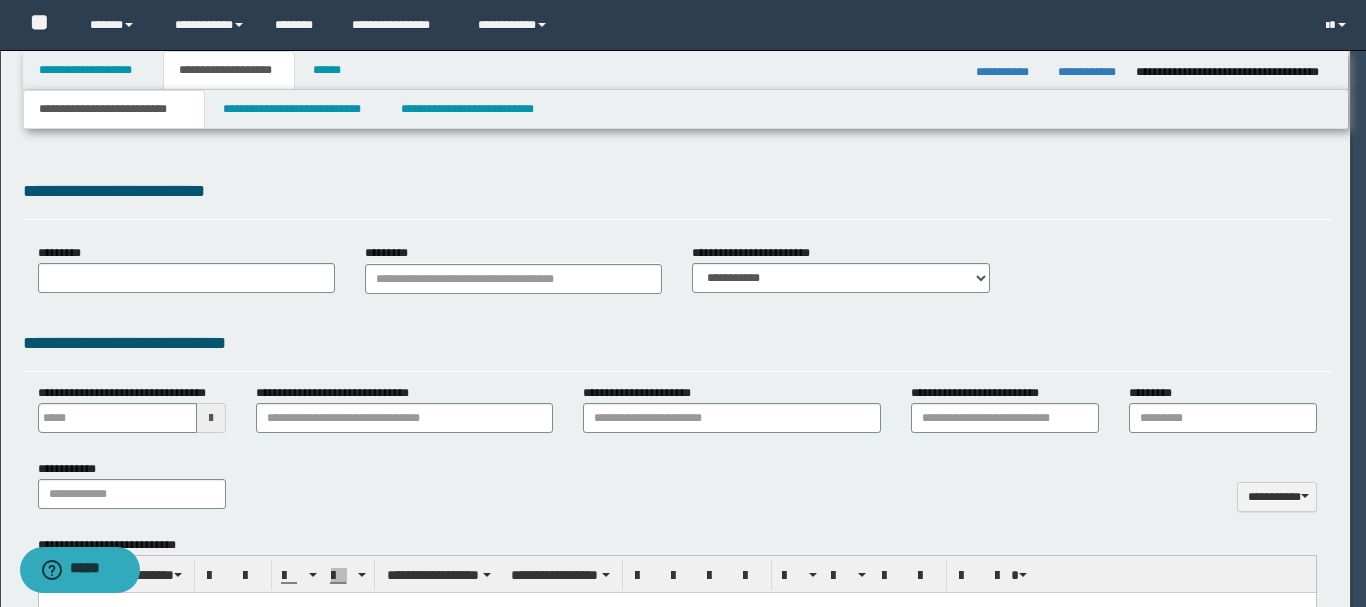 type on "**********" 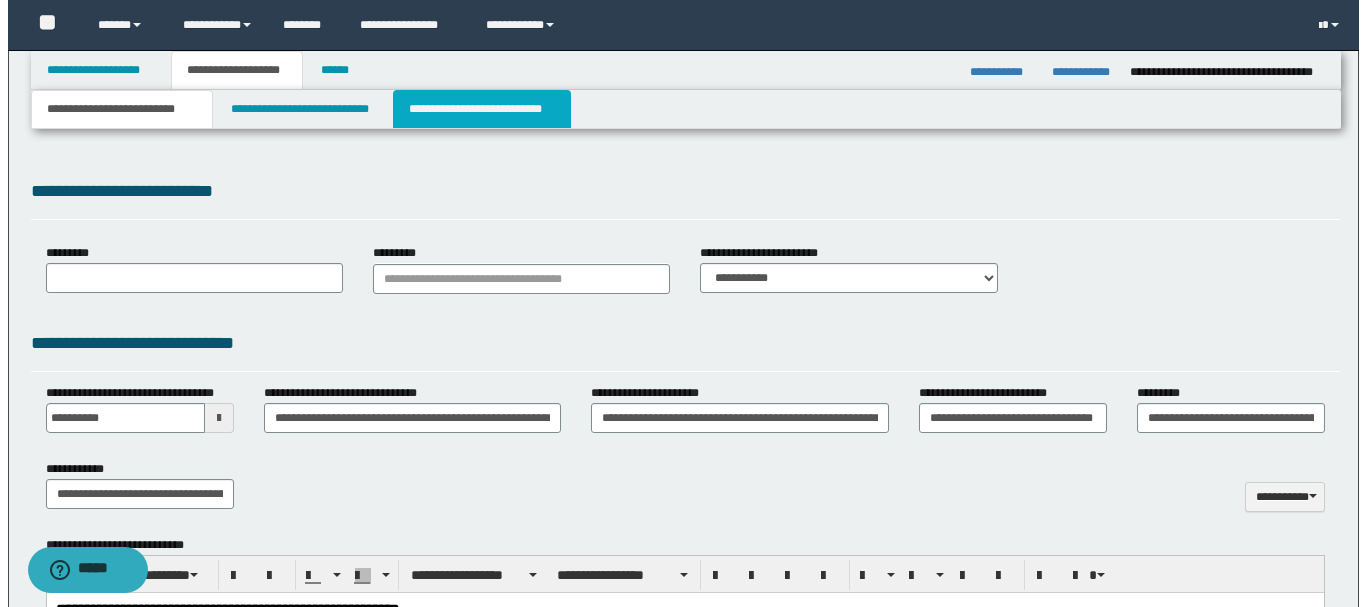 scroll, scrollTop: 0, scrollLeft: 0, axis: both 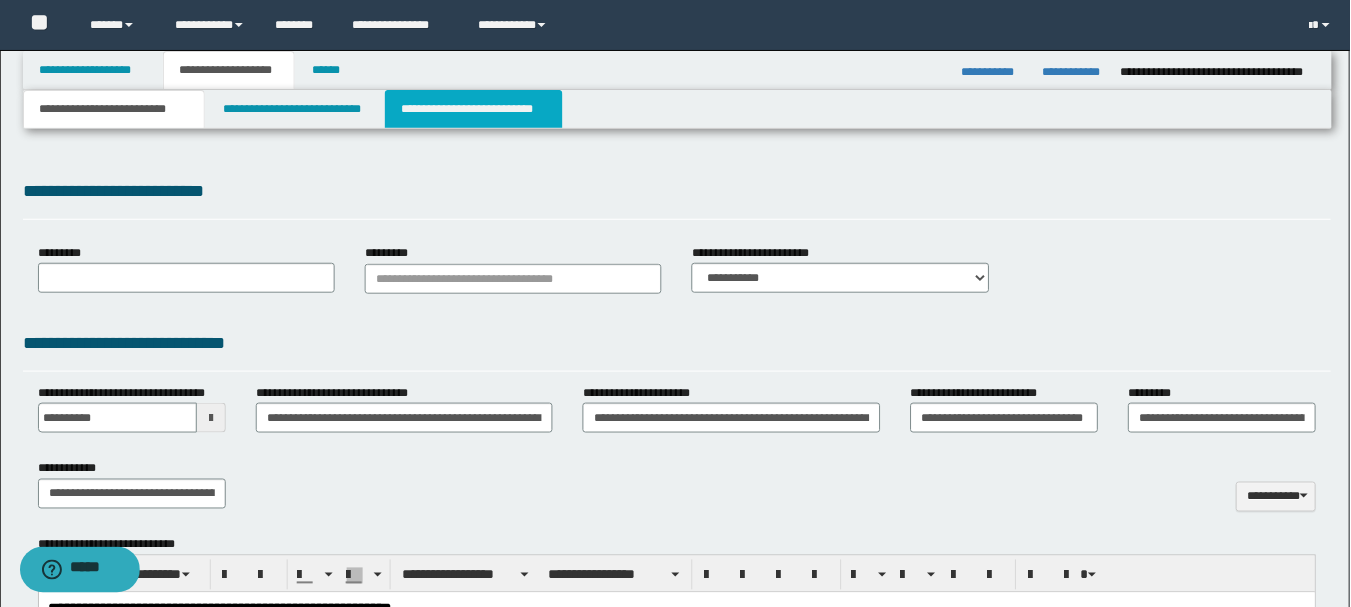 click on "**********" at bounding box center (474, 109) 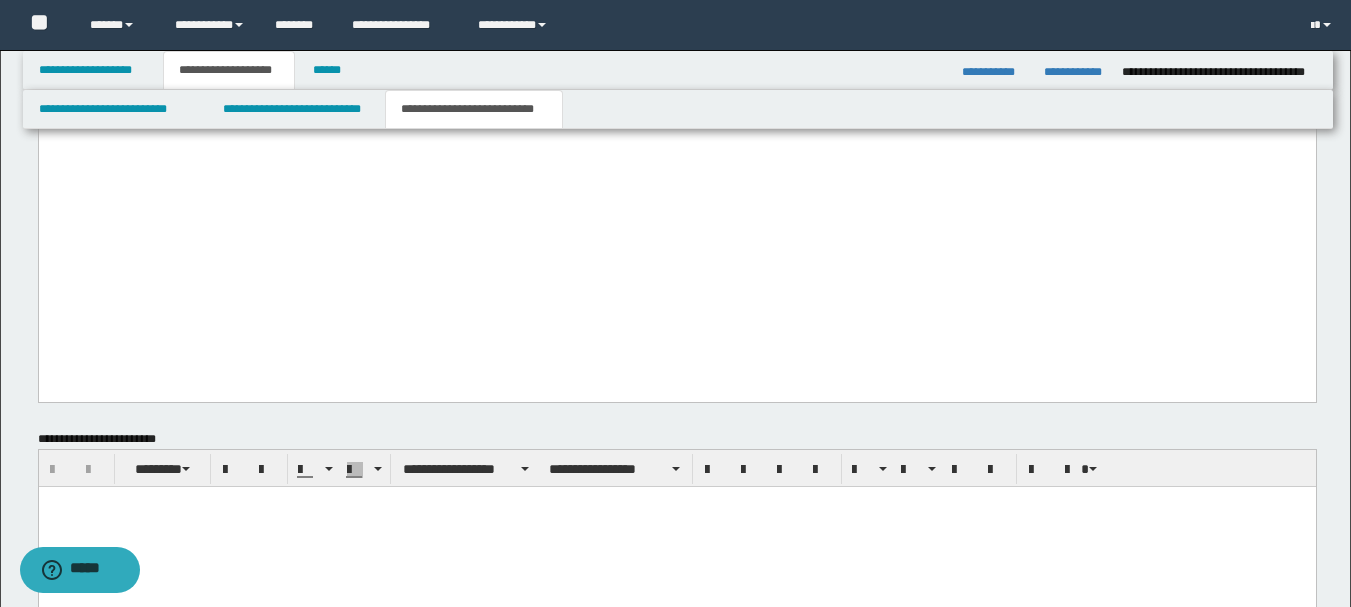 scroll, scrollTop: 2300, scrollLeft: 0, axis: vertical 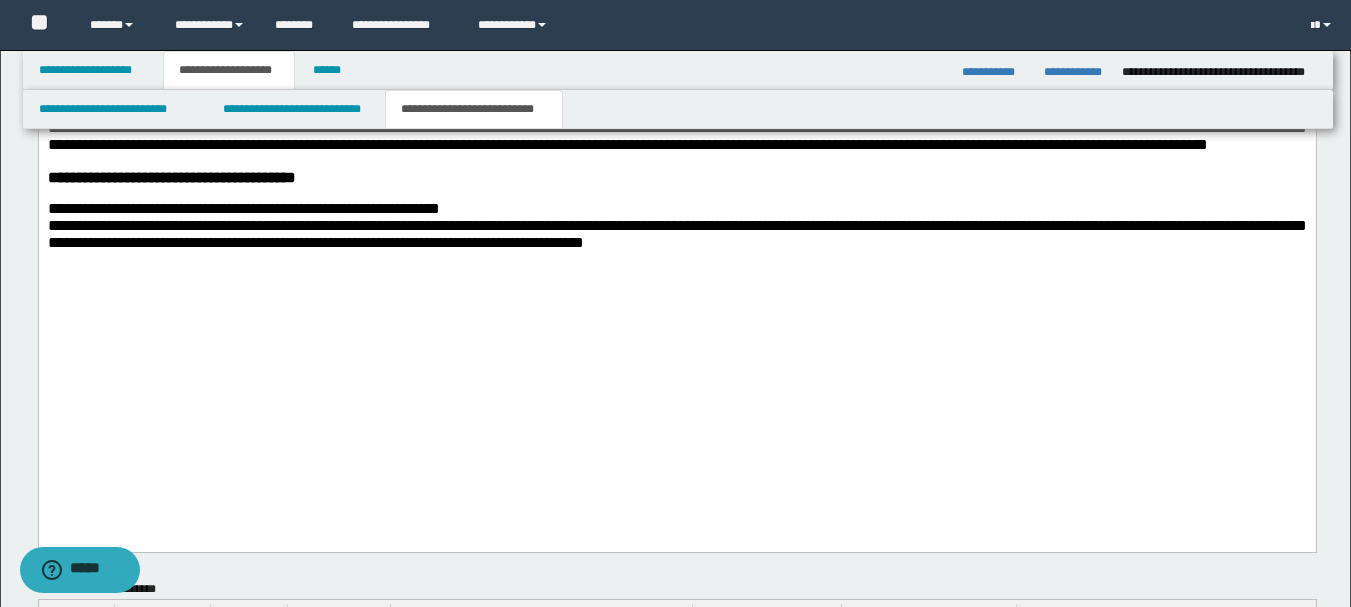 click on "**********" at bounding box center (676, -206) 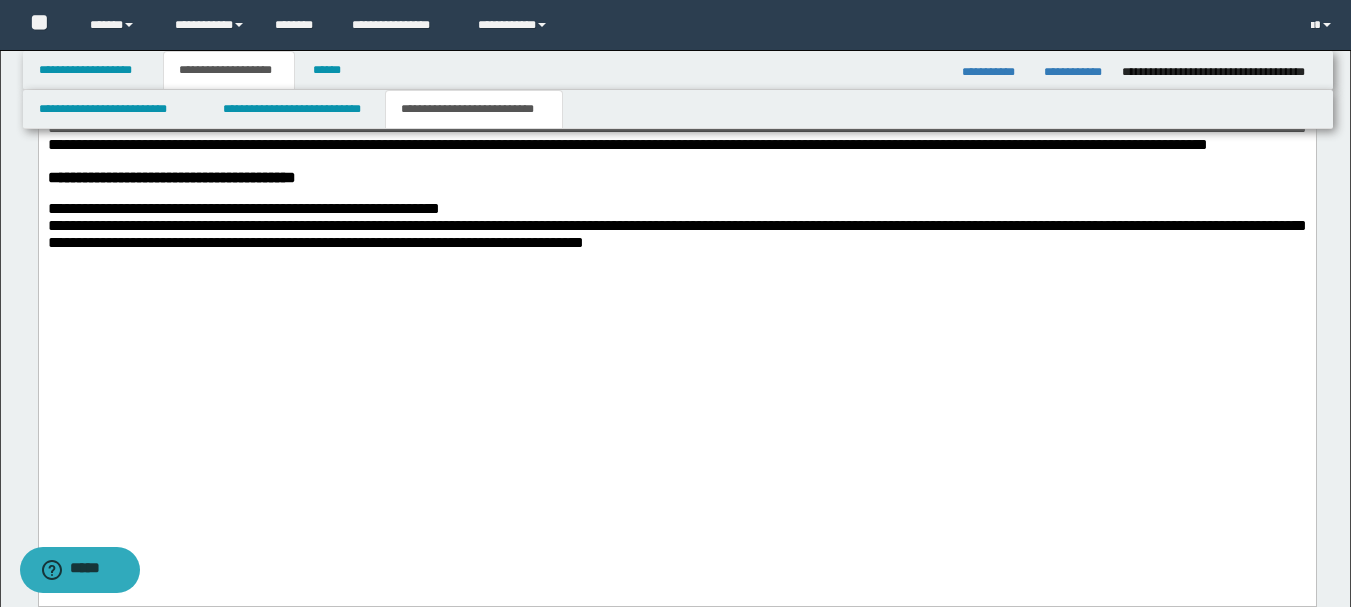 paste 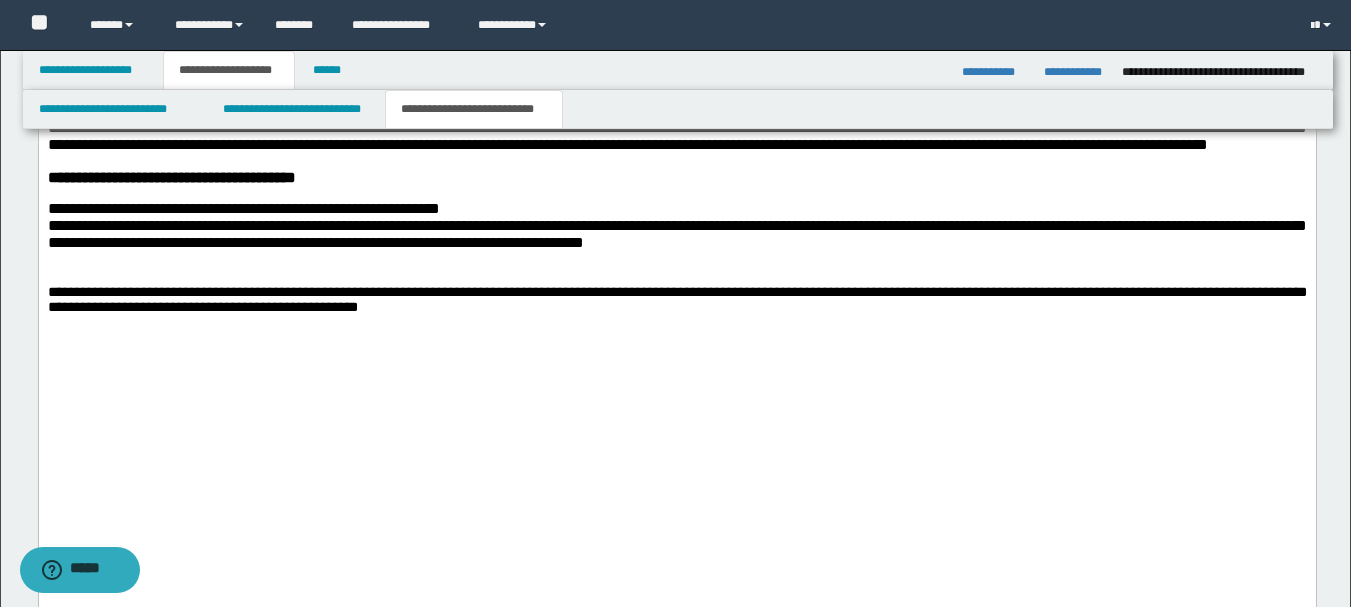 click on "**********" at bounding box center (676, 300) 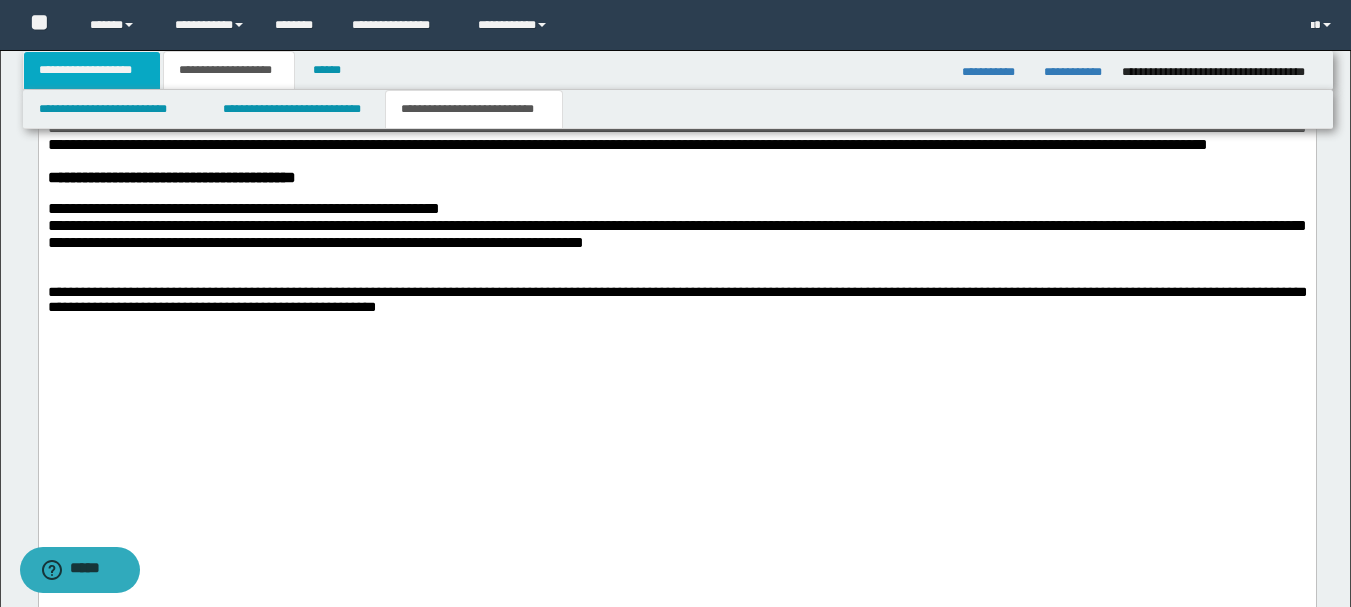 click on "**********" at bounding box center (92, 70) 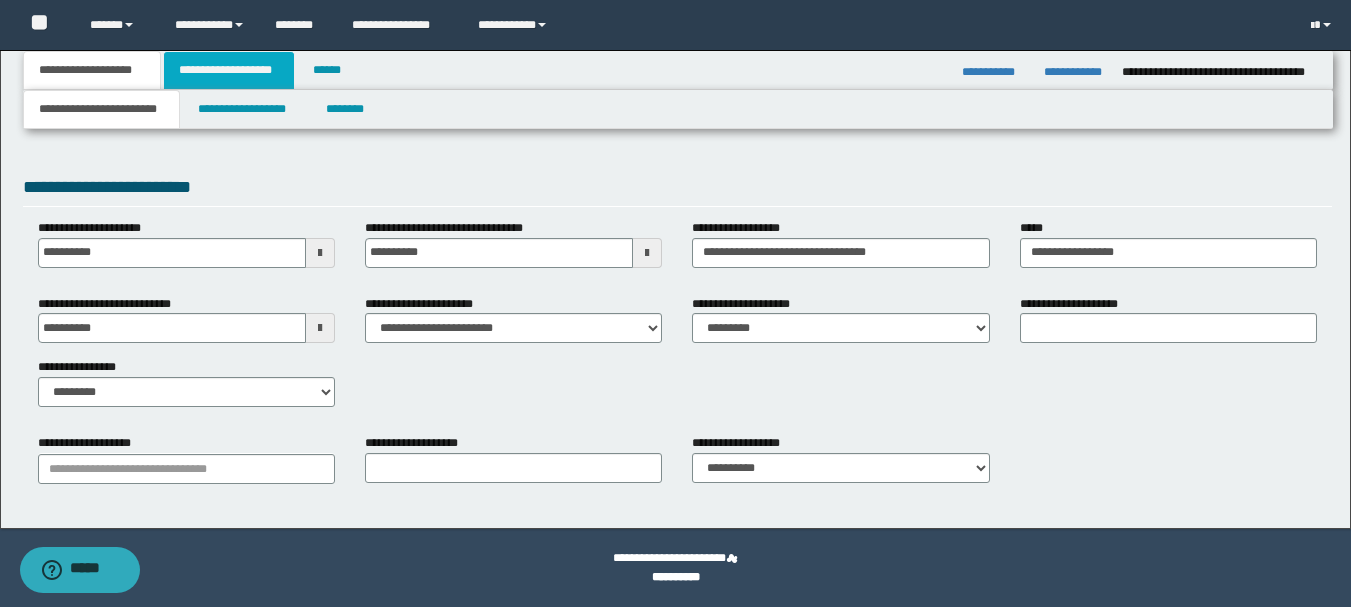 click on "**********" at bounding box center [229, 70] 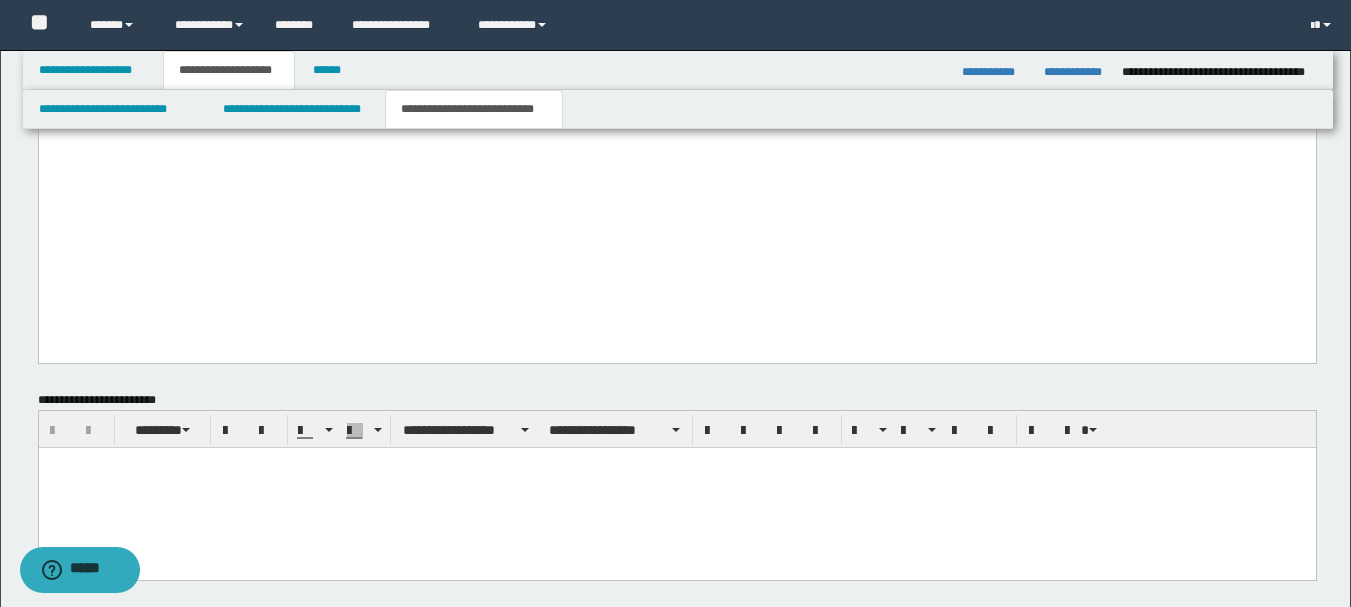 scroll, scrollTop: 2396, scrollLeft: 0, axis: vertical 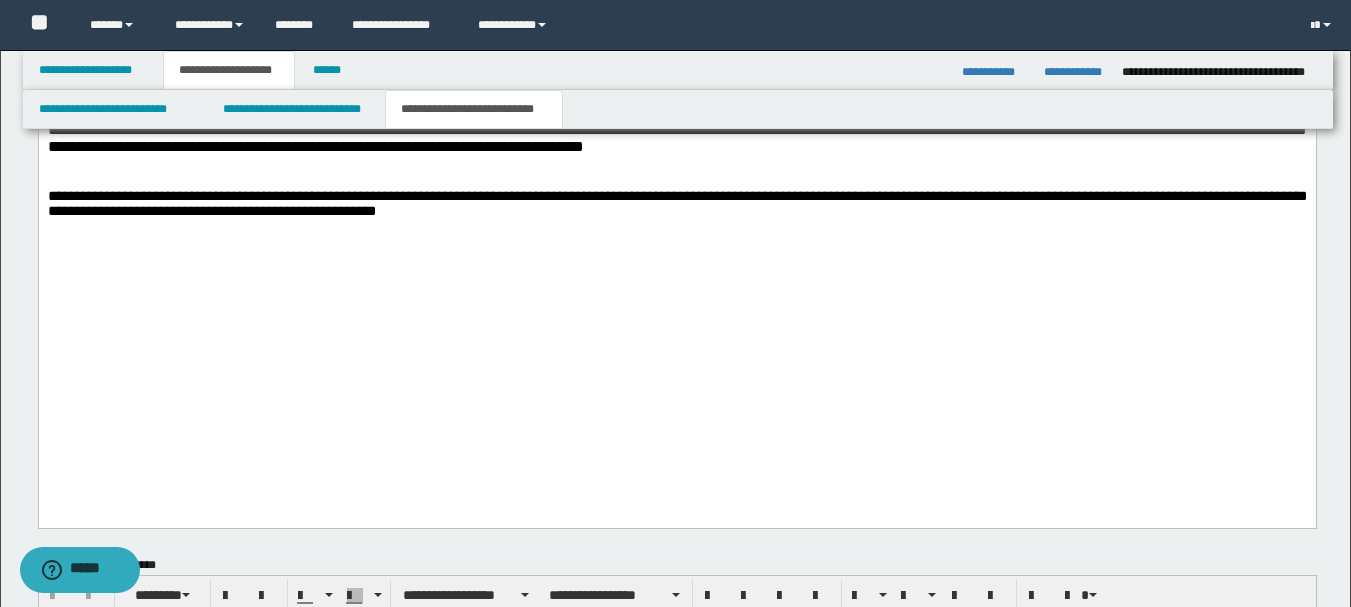 click on "**********" at bounding box center [676, 204] 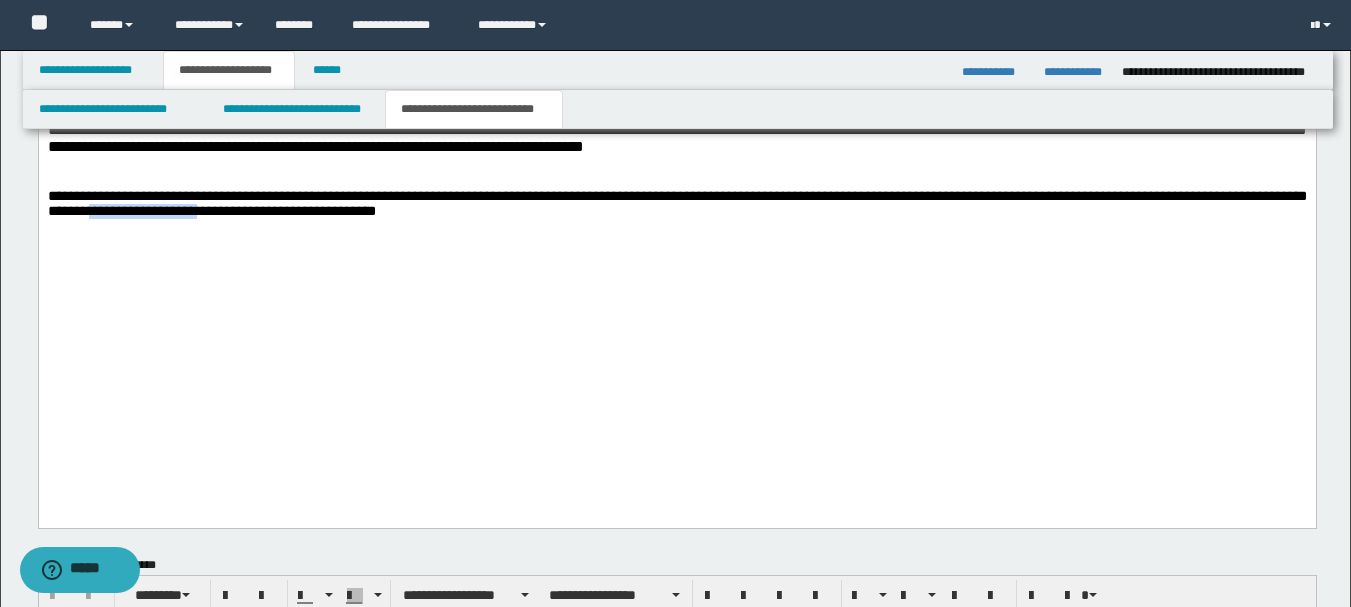 drag, startPoint x: 120, startPoint y: 416, endPoint x: 241, endPoint y: 414, distance: 121.016525 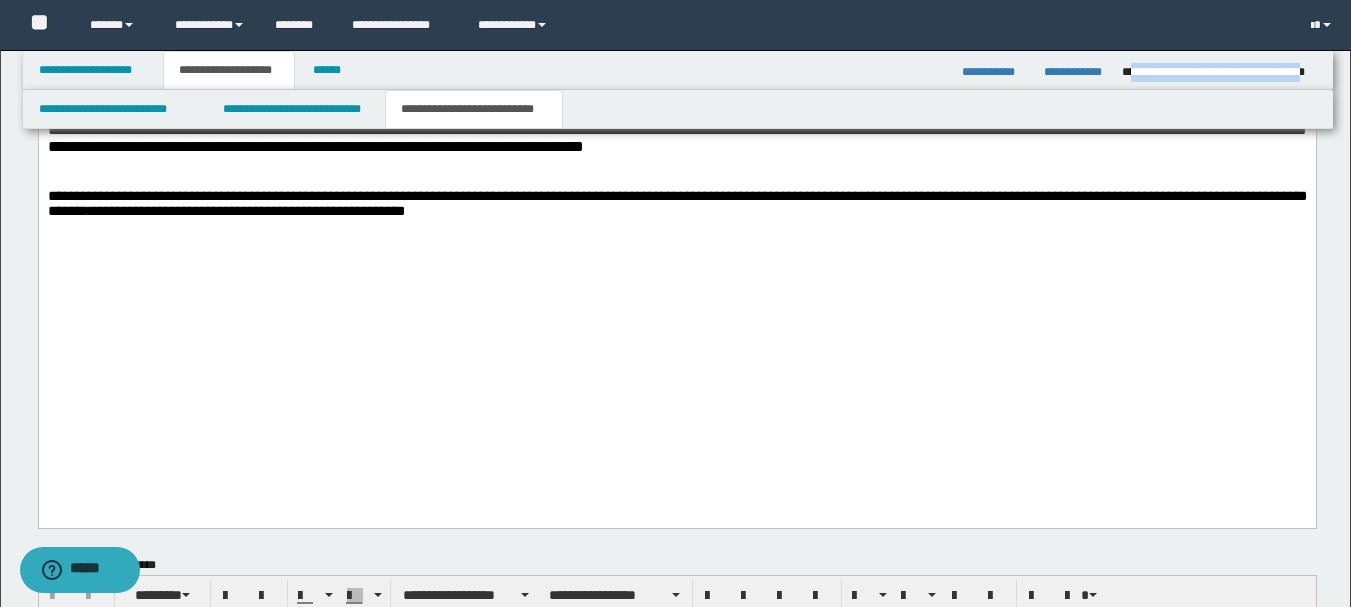 drag, startPoint x: 1129, startPoint y: 72, endPoint x: 1319, endPoint y: 65, distance: 190.1289 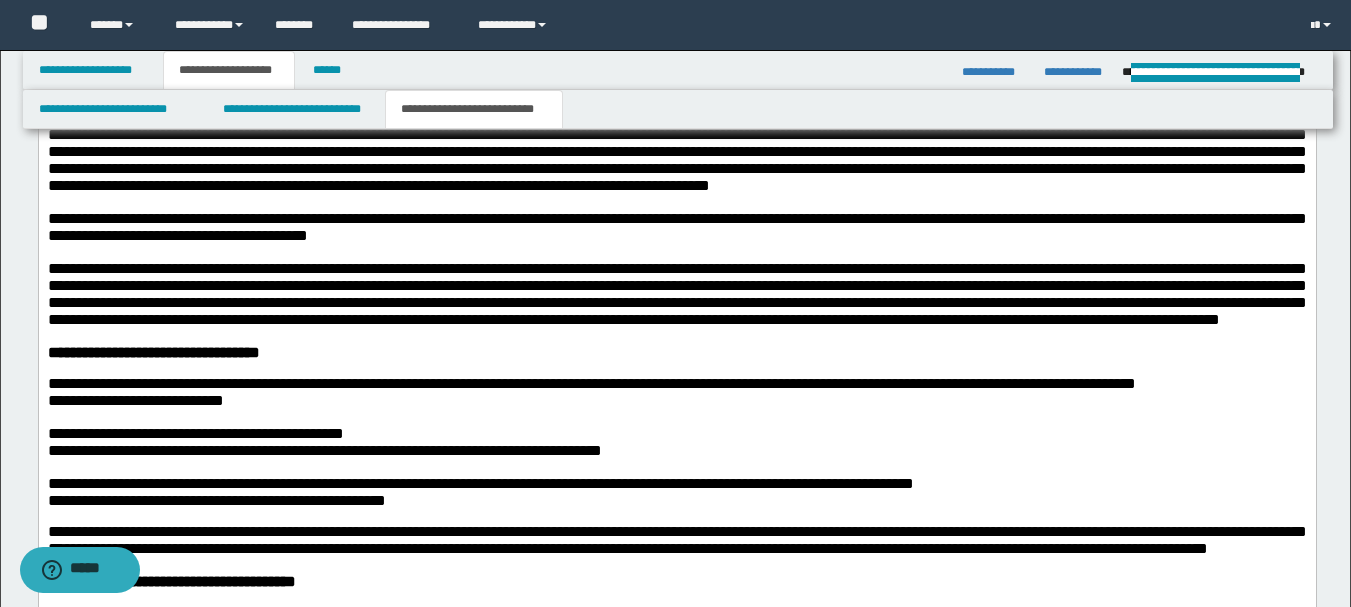 scroll, scrollTop: 1996, scrollLeft: 0, axis: vertical 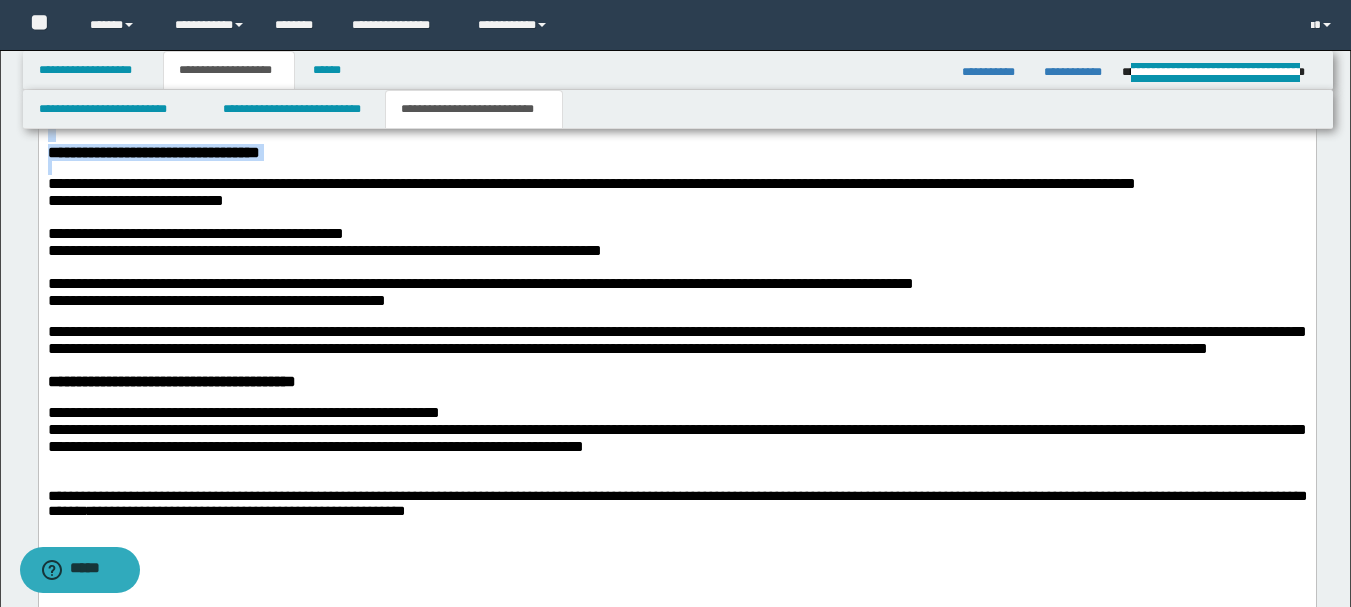 drag, startPoint x: 55, startPoint y: 183, endPoint x: 221, endPoint y: 313, distance: 210.84592 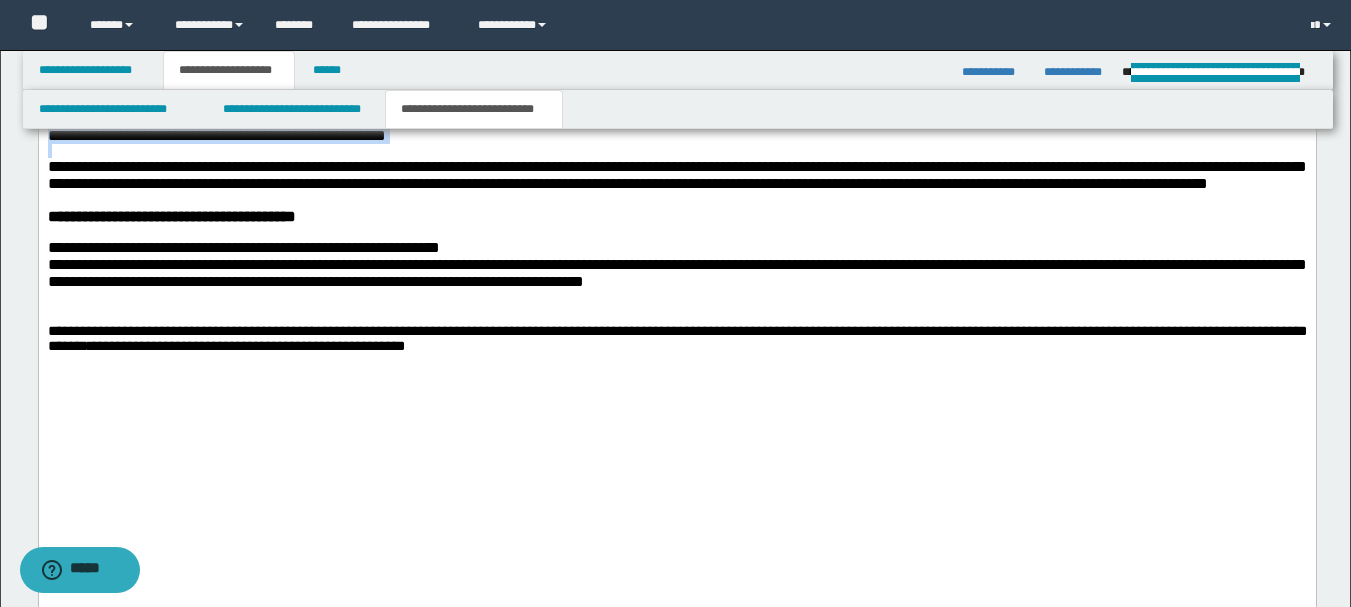 scroll, scrollTop: 2296, scrollLeft: 0, axis: vertical 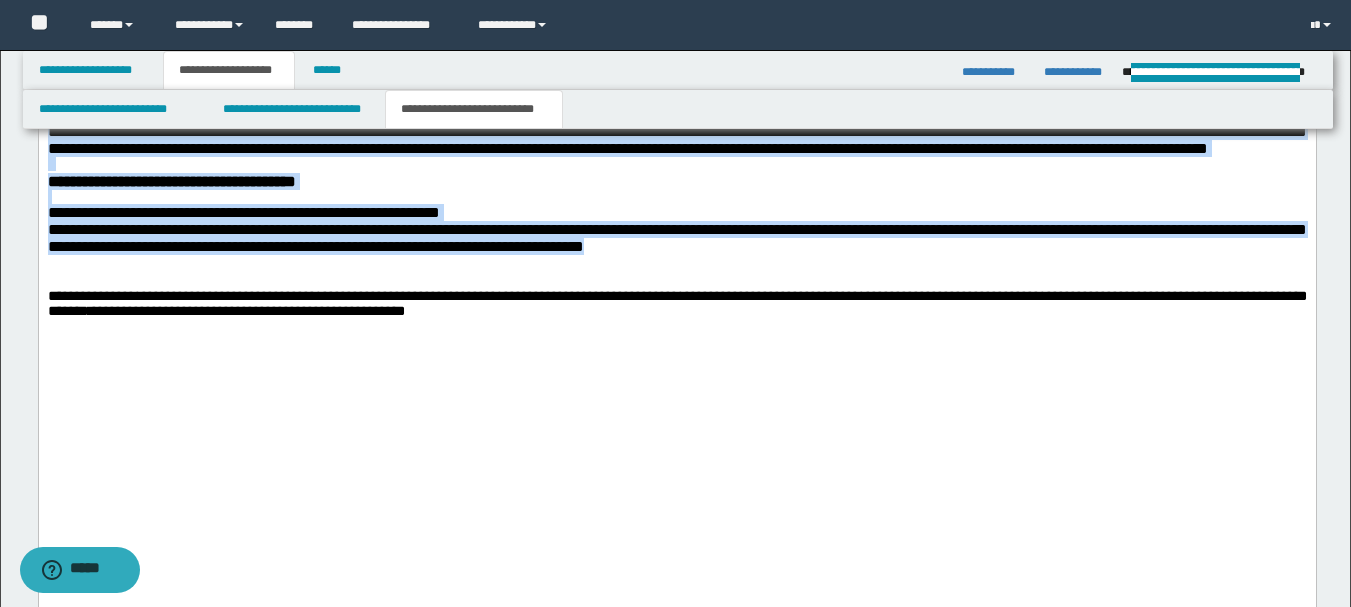 drag, startPoint x: 47, startPoint y: -16, endPoint x: 918, endPoint y: 444, distance: 985.0081 